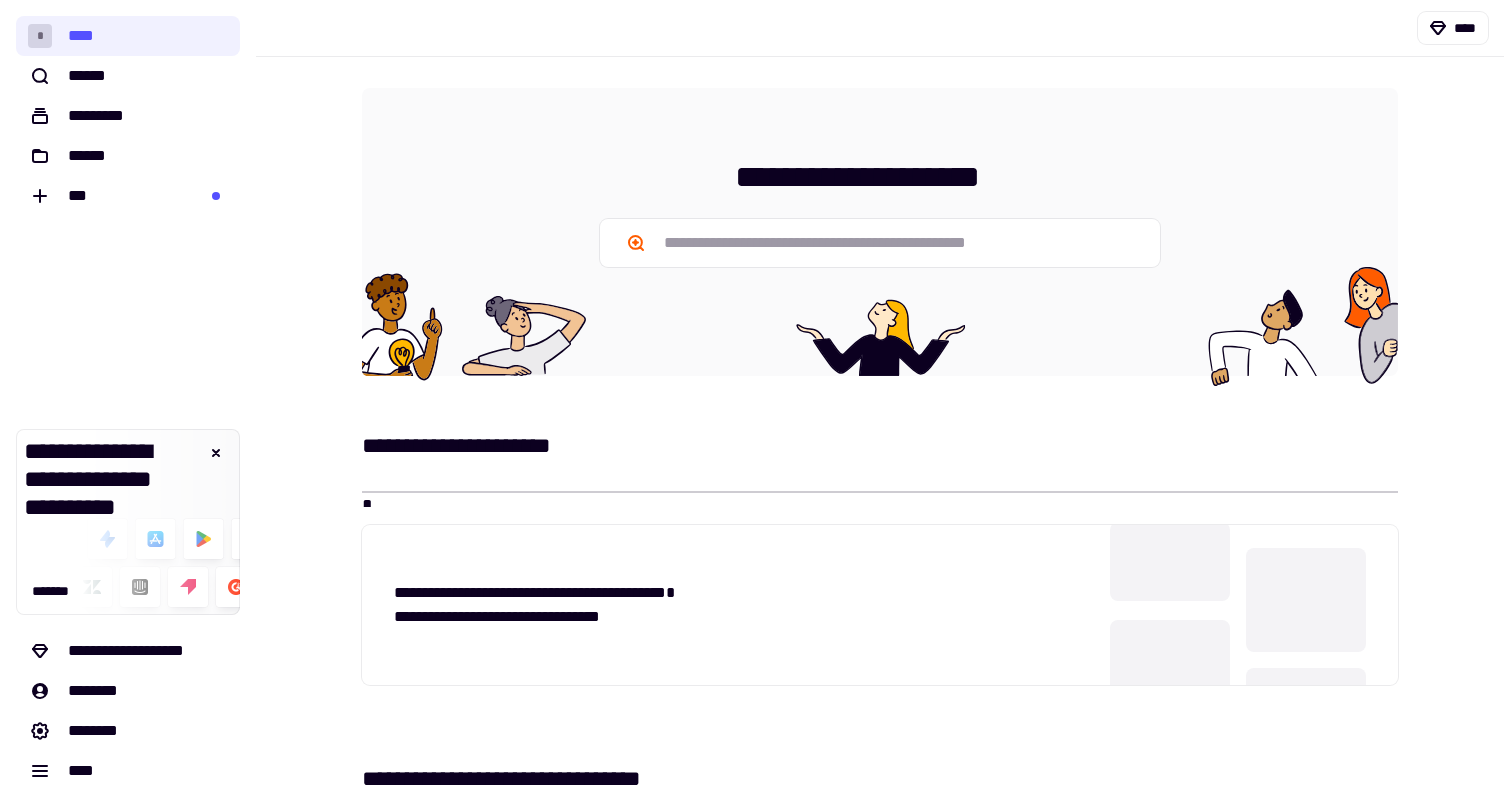 scroll, scrollTop: 0, scrollLeft: 0, axis: both 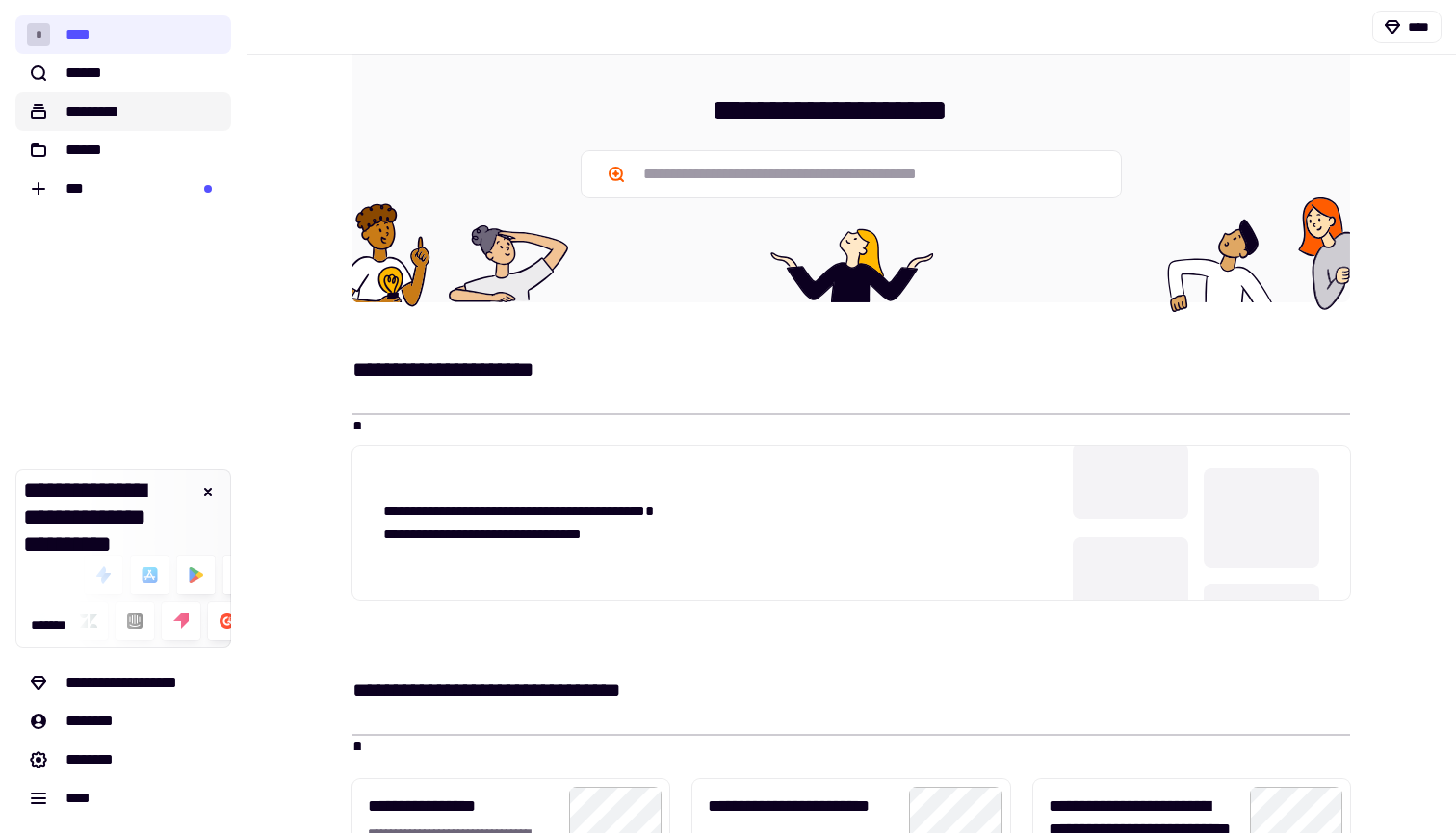 click on "*********" 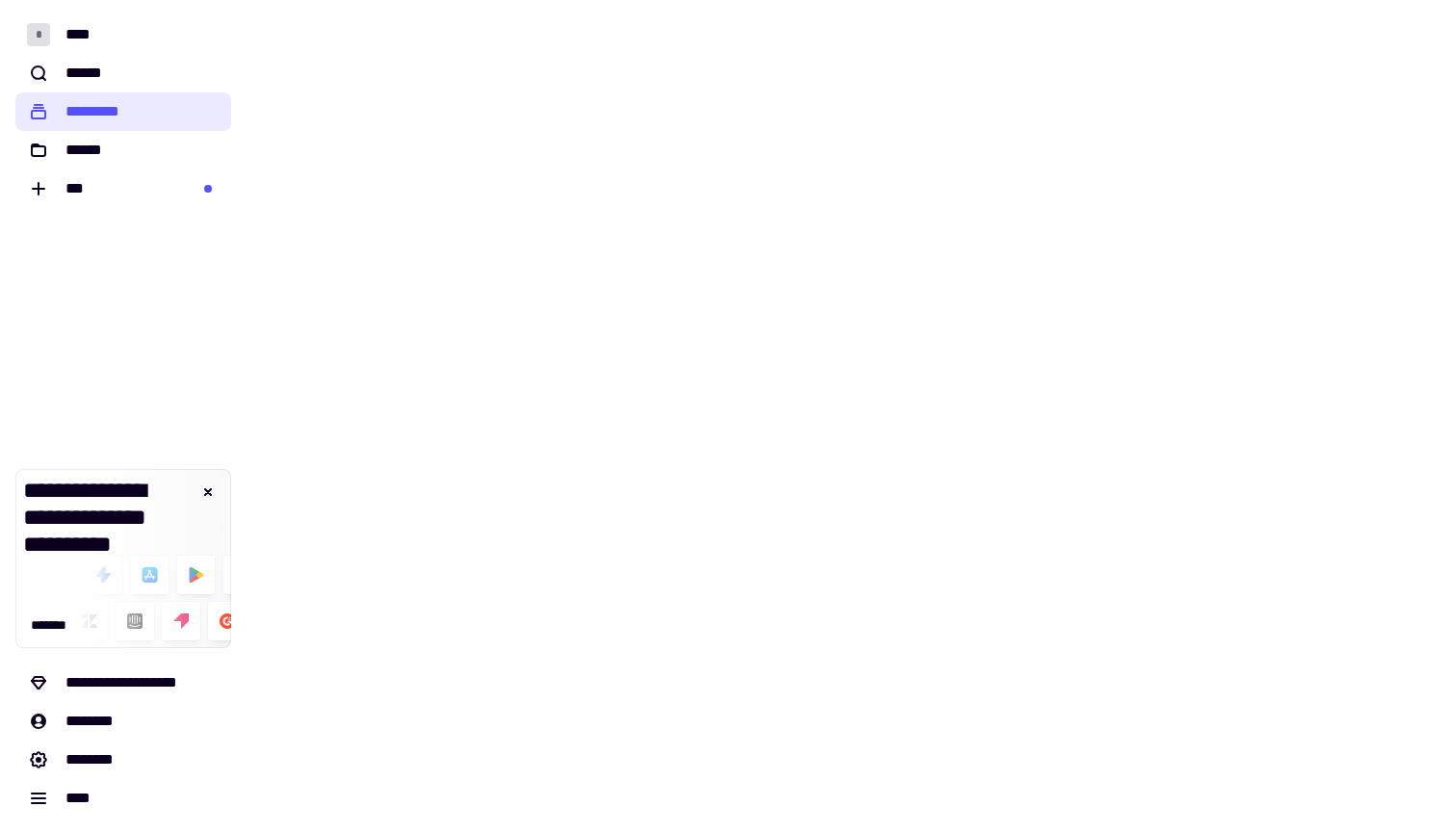 scroll, scrollTop: 0, scrollLeft: 0, axis: both 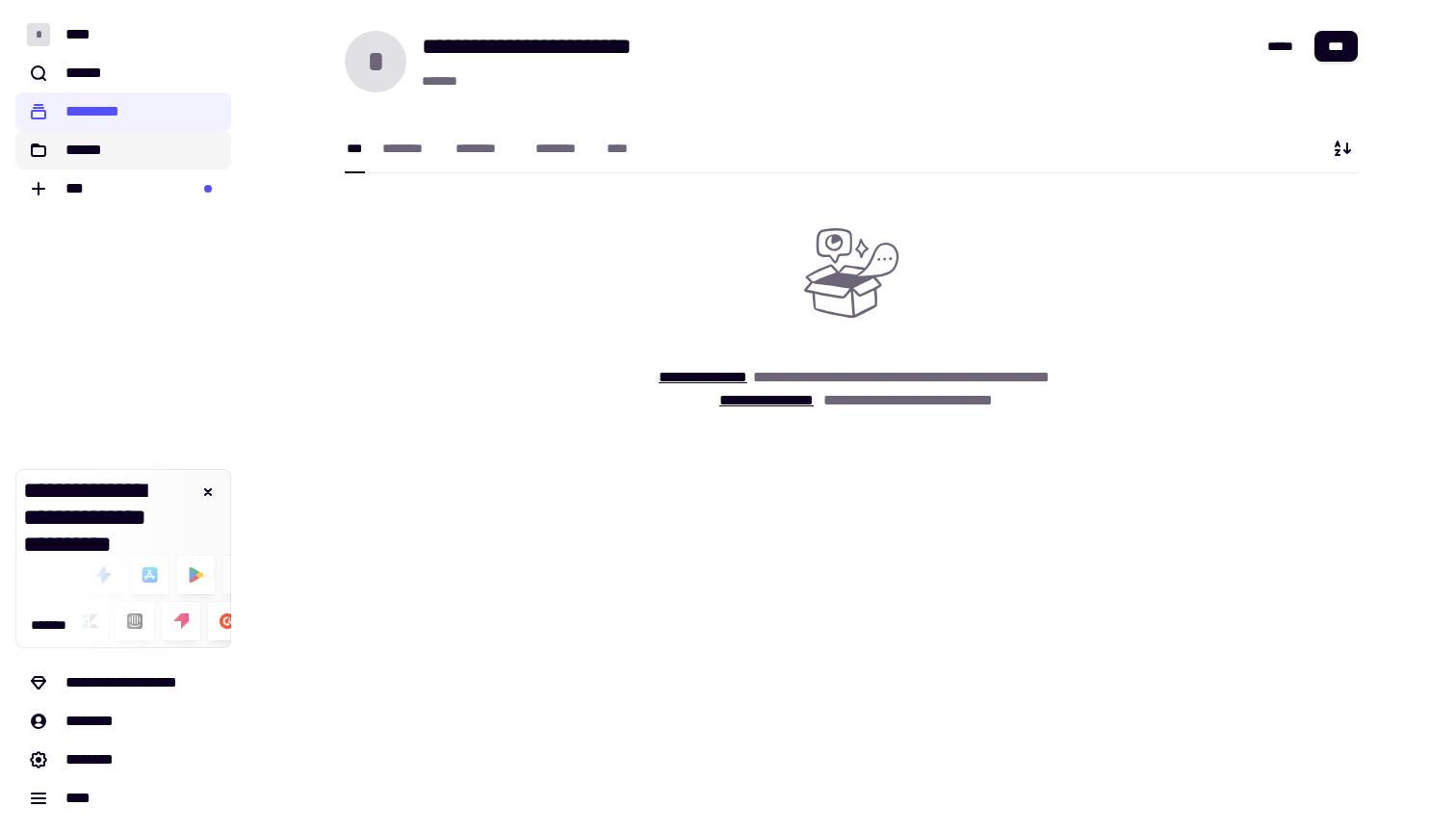 click on "******" 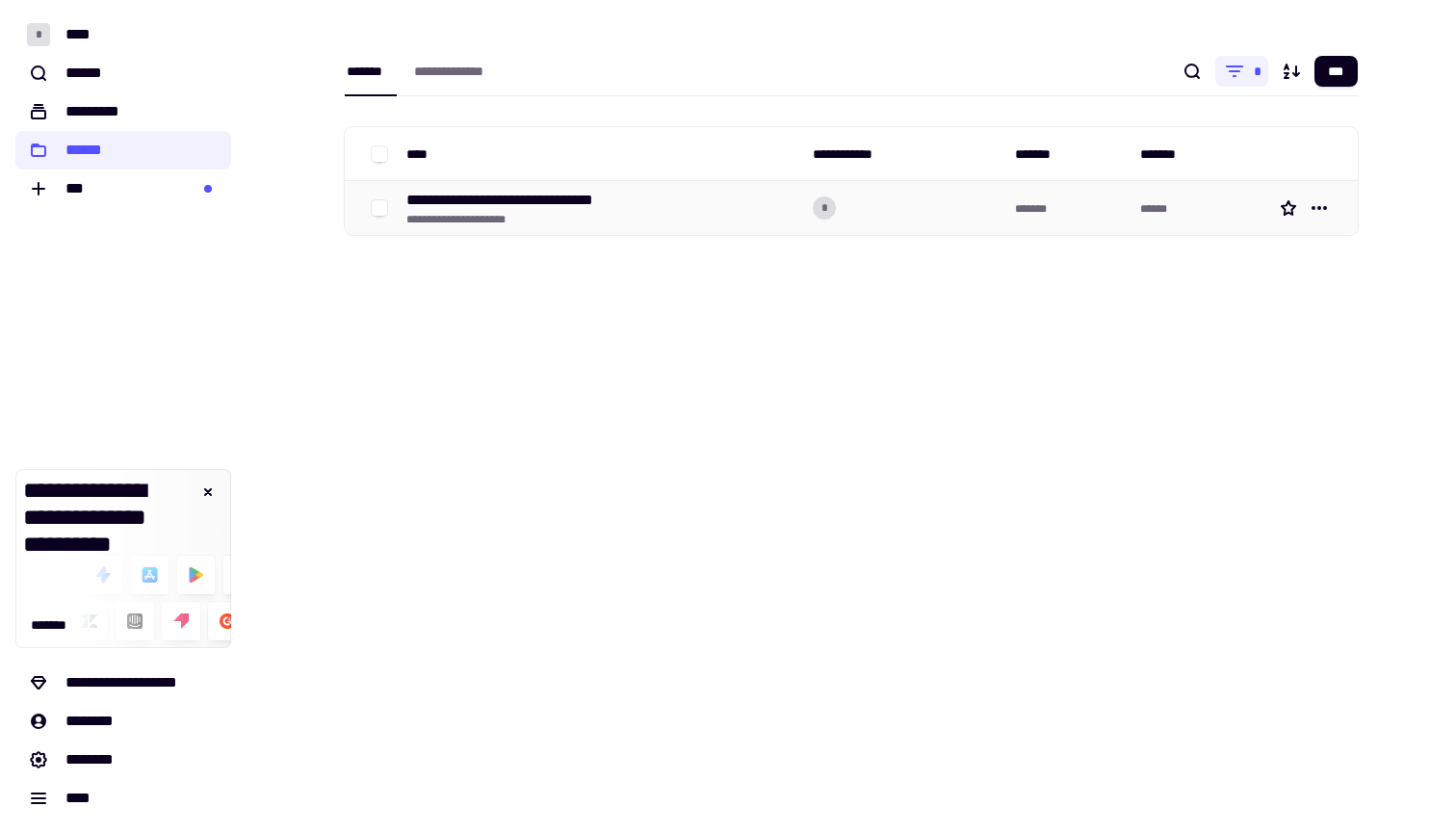 click on "**********" at bounding box center (531, 220) 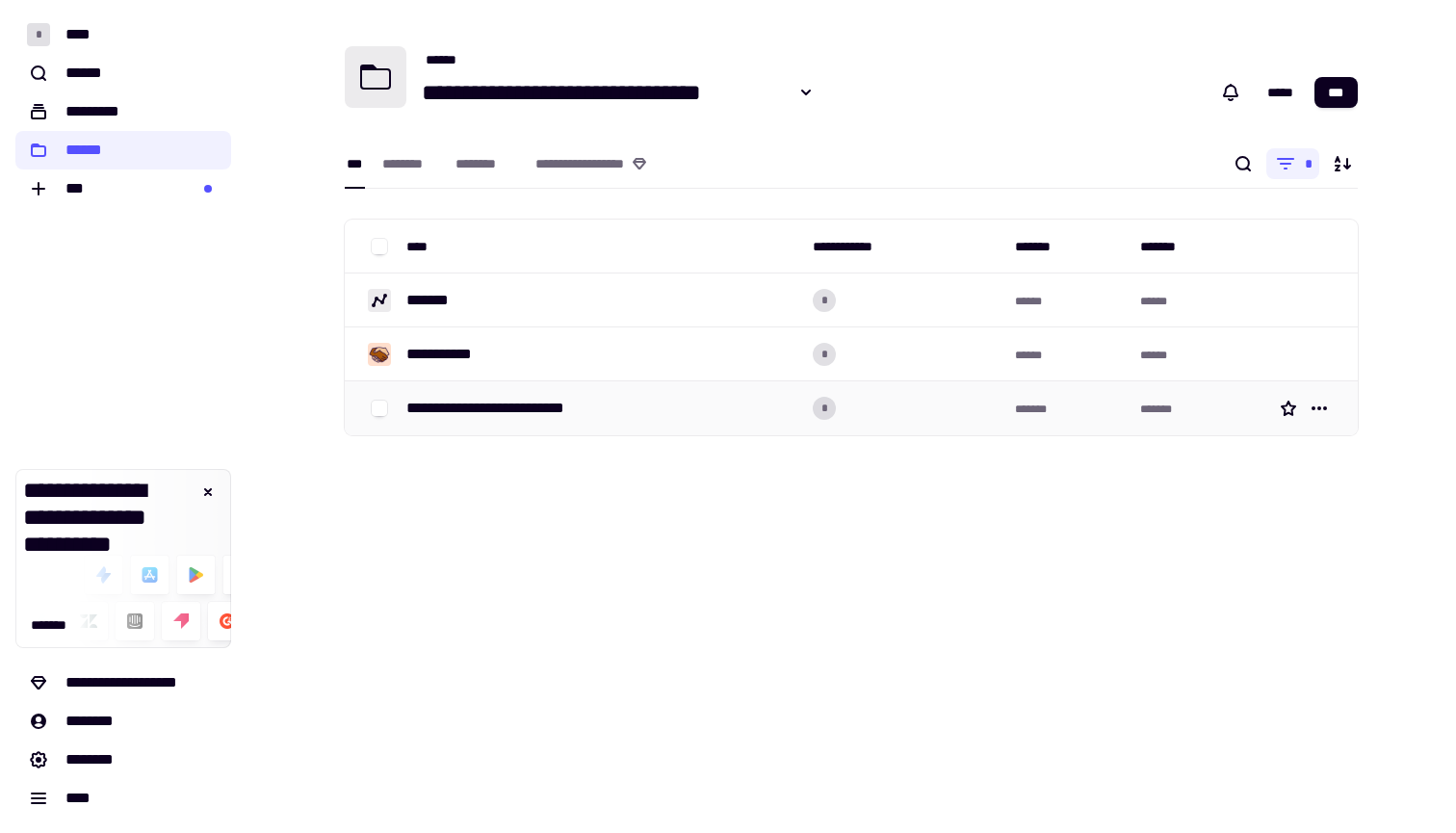 click on "**********" at bounding box center (507, 408) 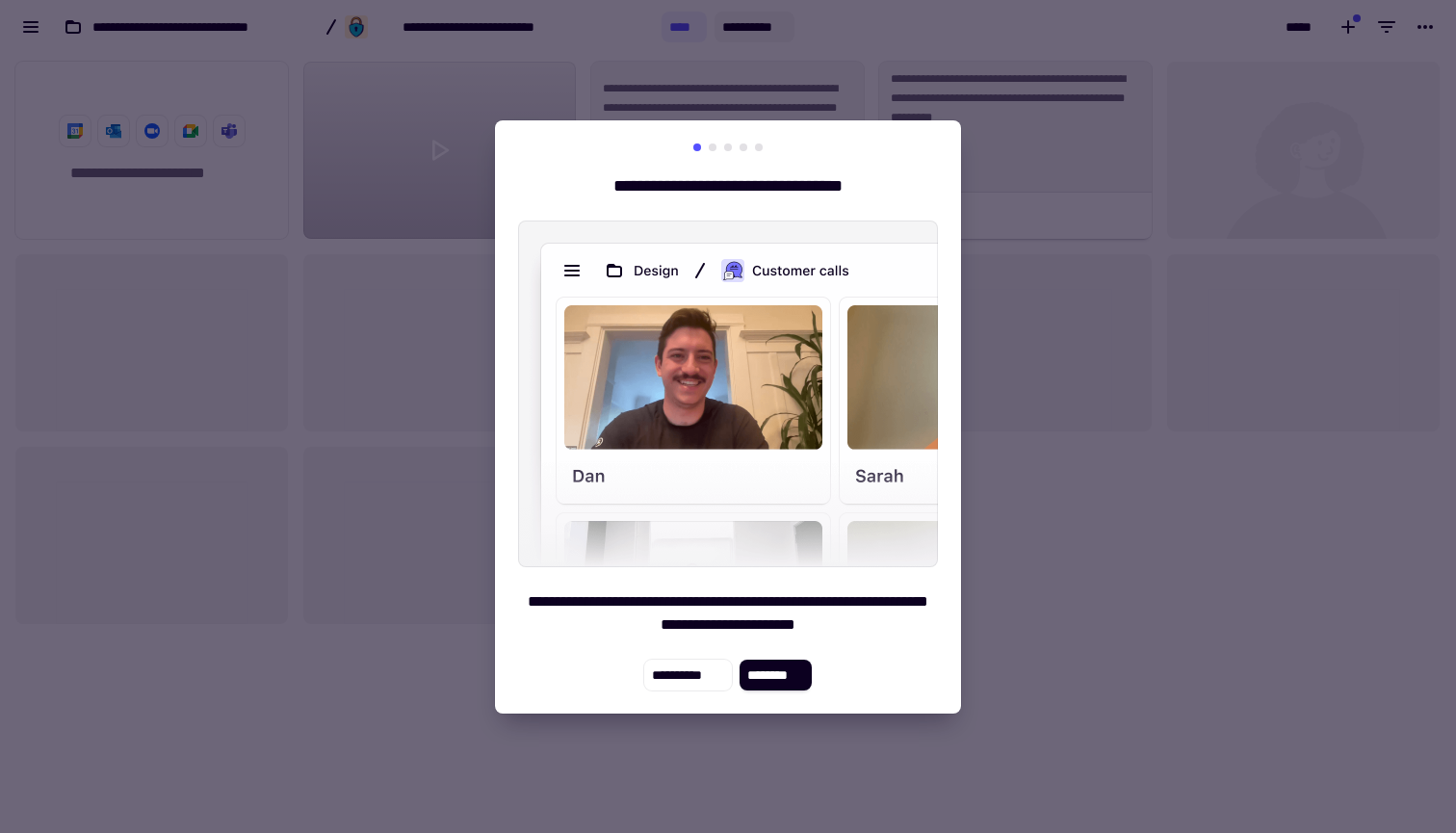 scroll, scrollTop: 1, scrollLeft: 1, axis: both 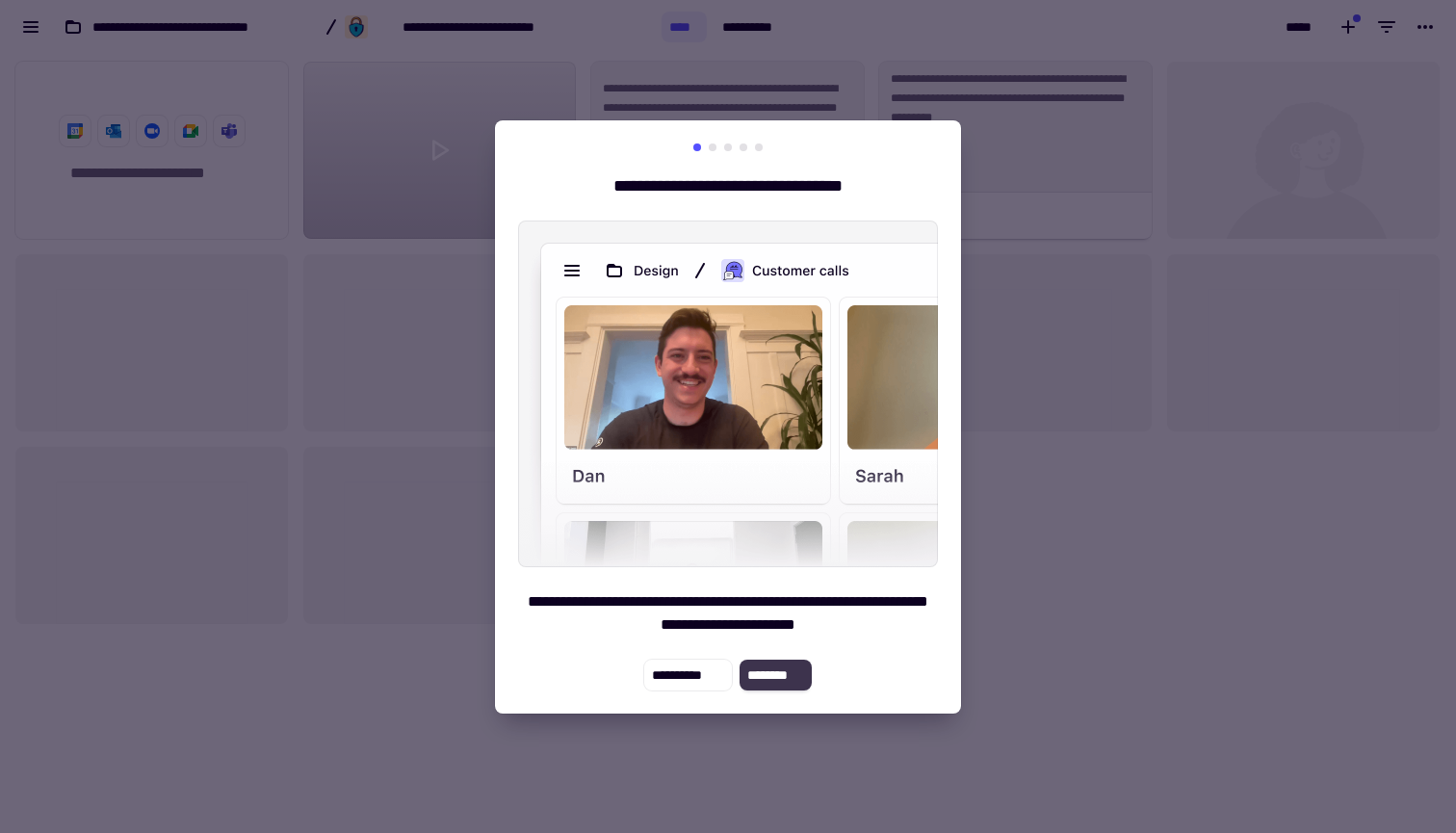 click on "********" 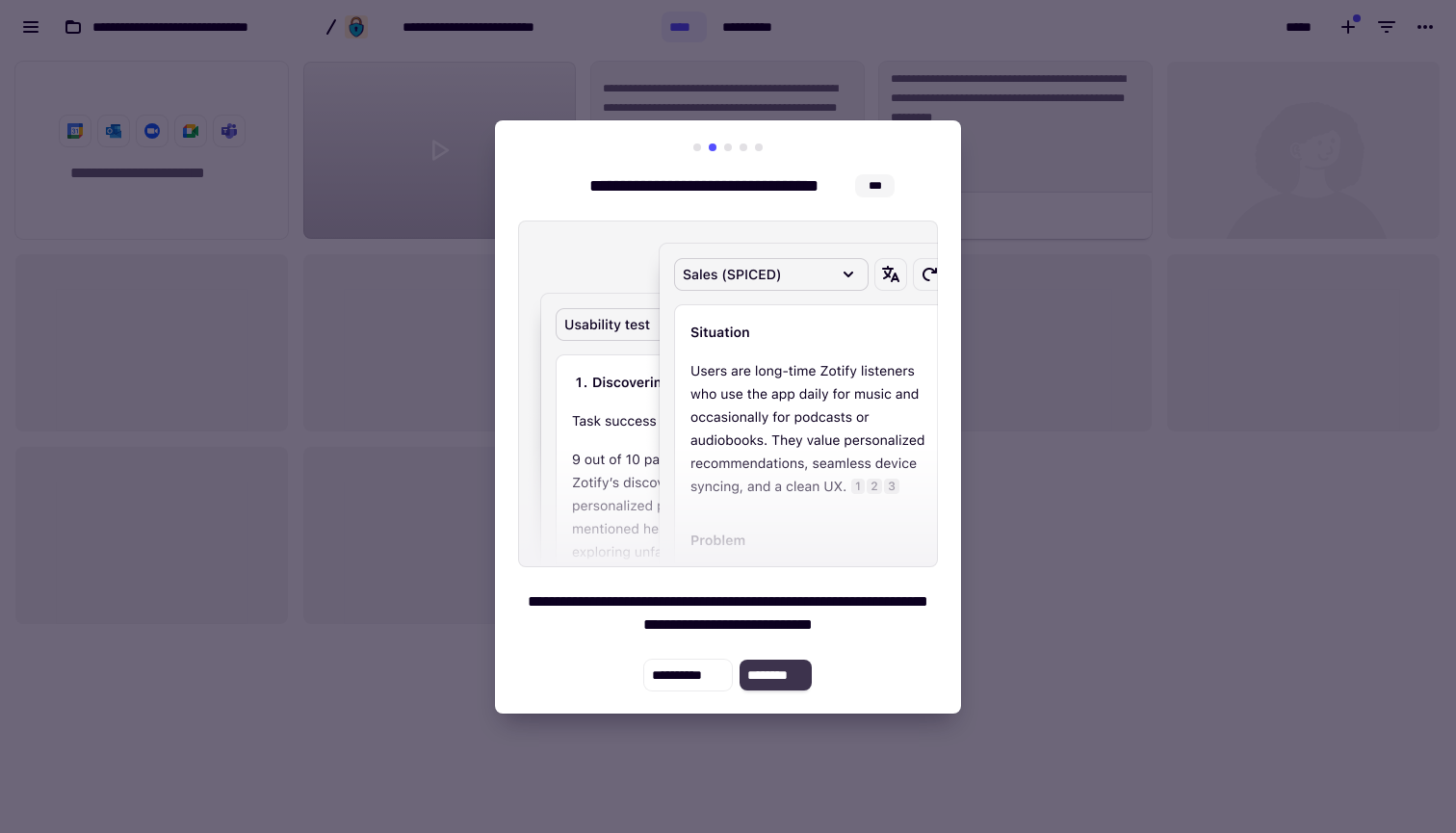 click on "********" 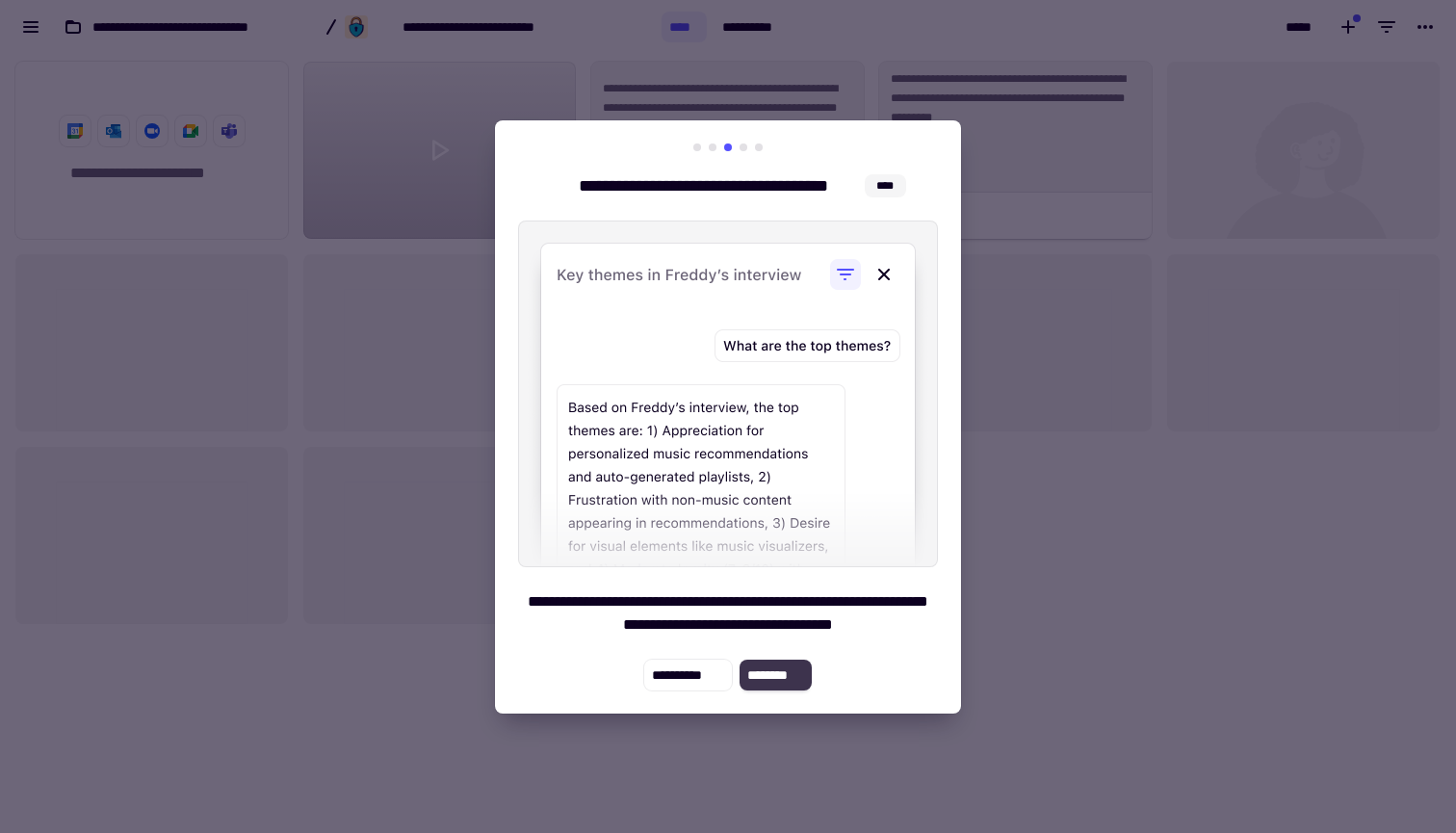 click on "********" 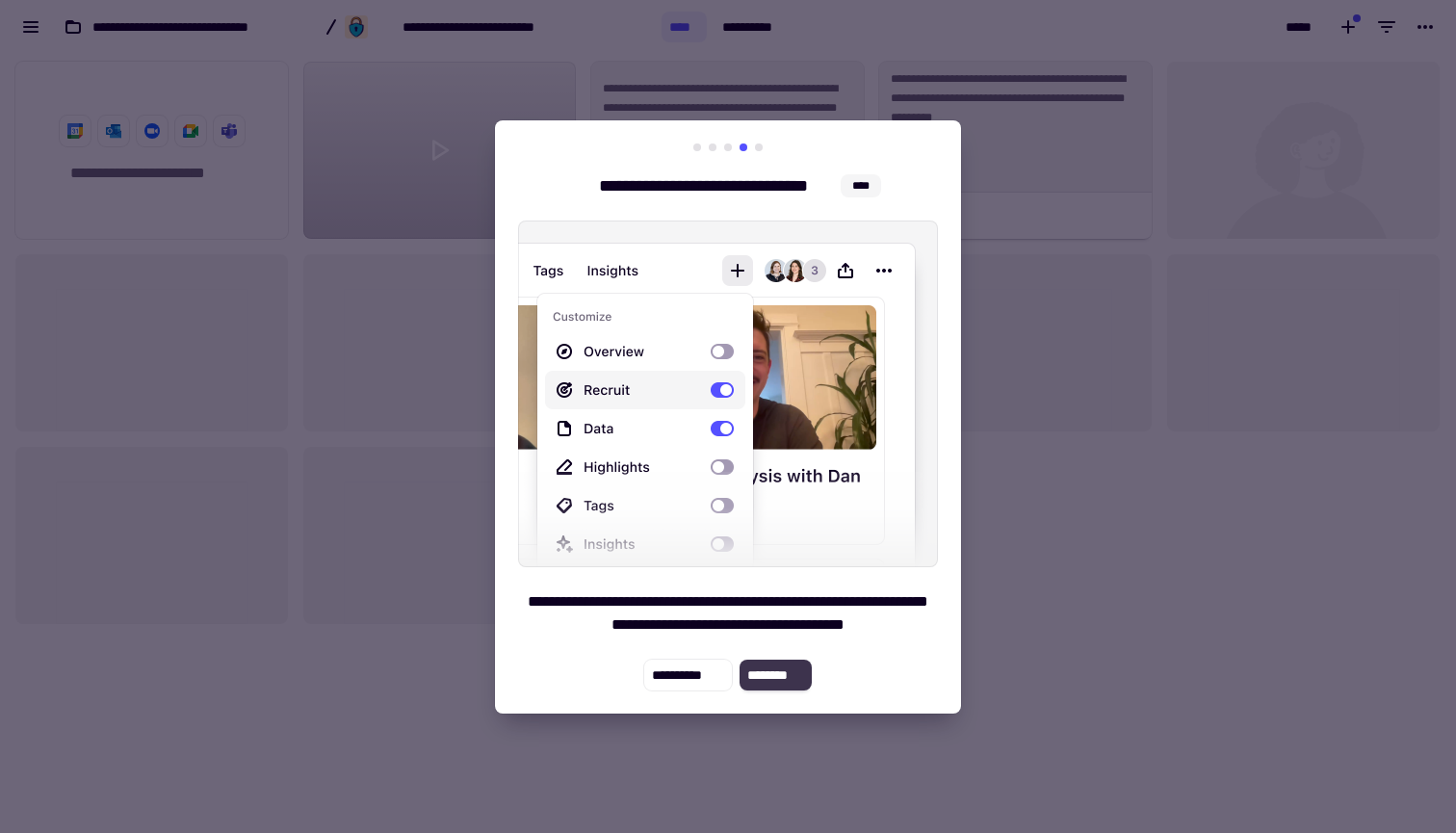 click on "********" 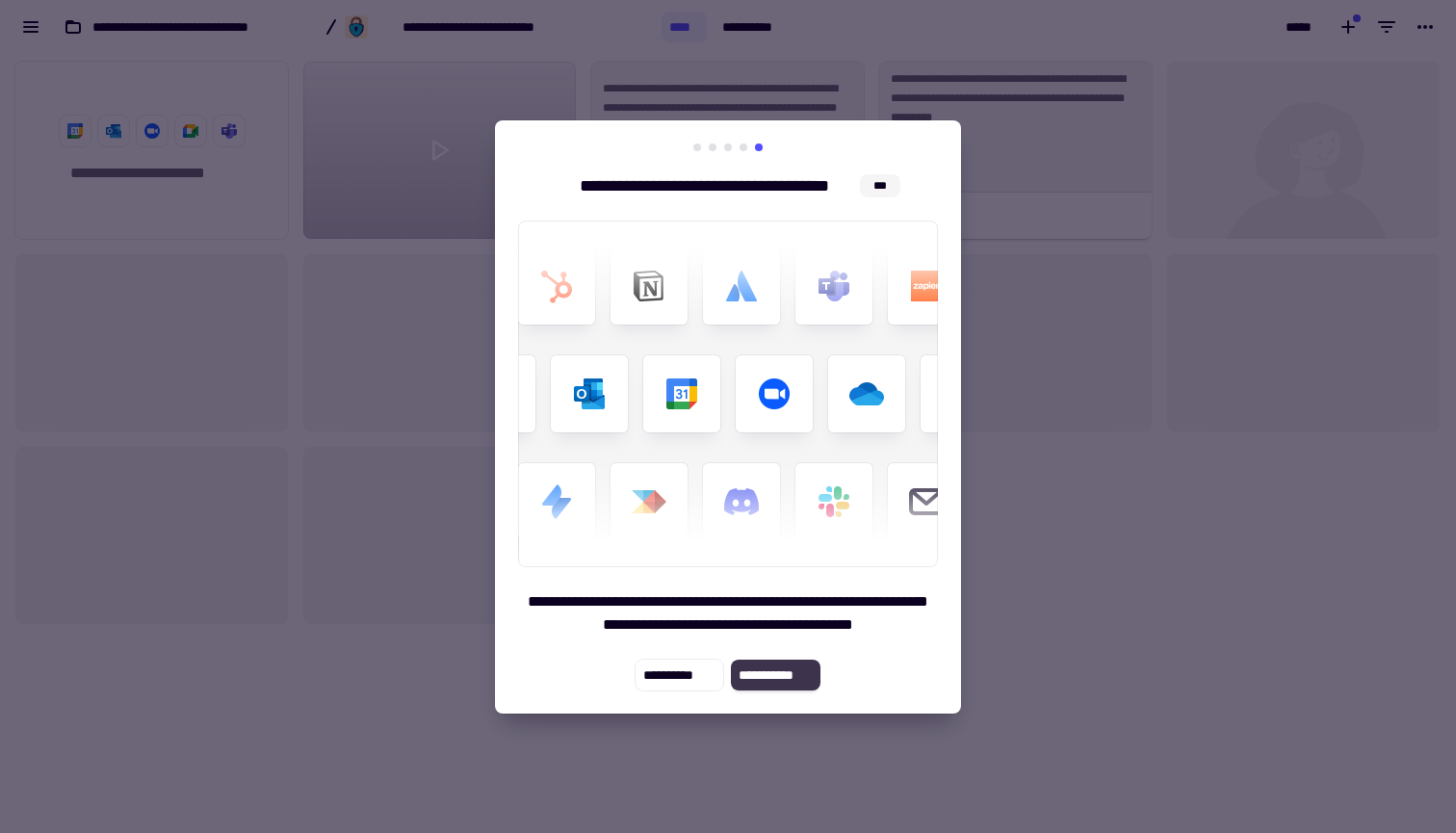 click on "**********" 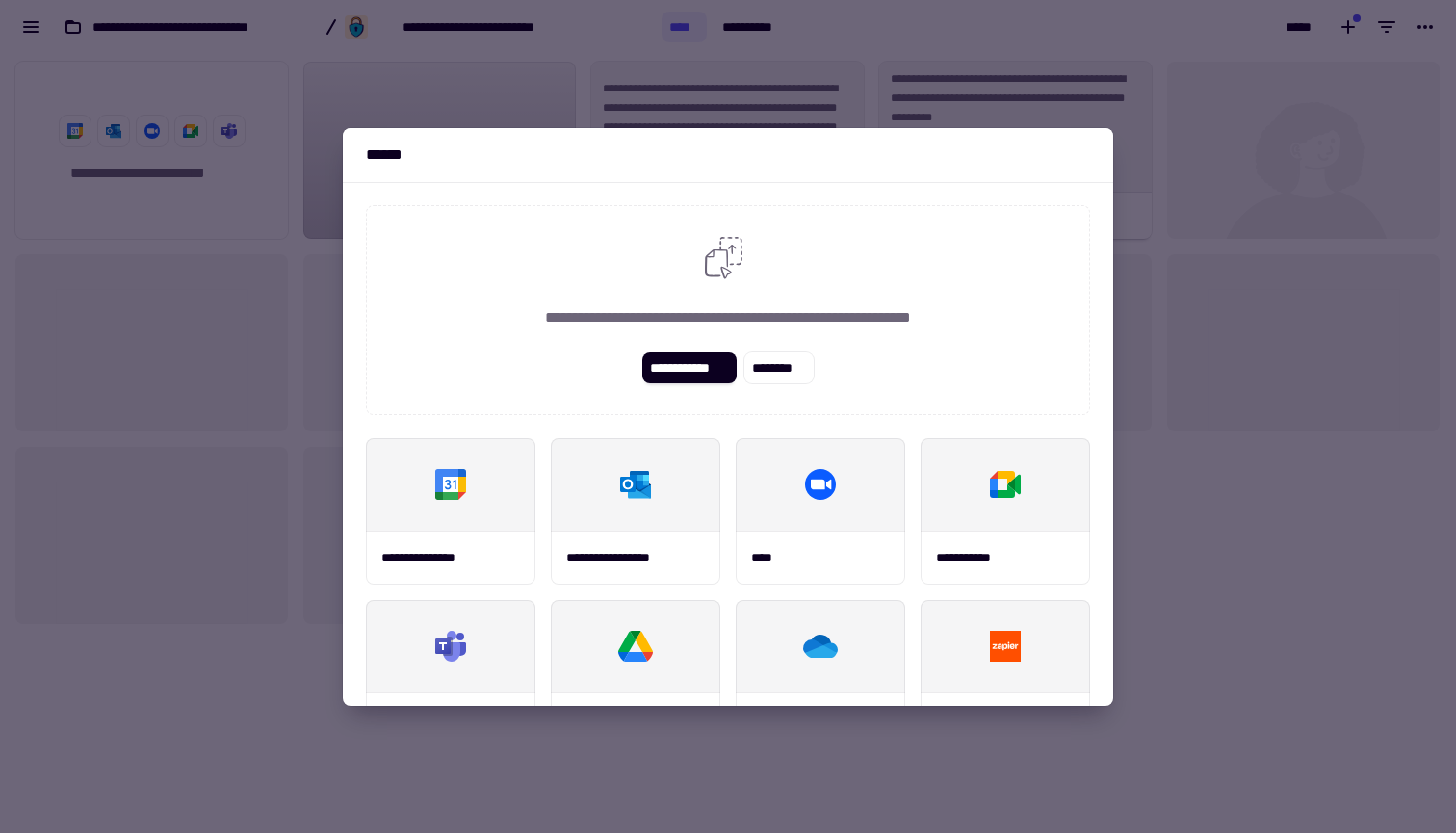click at bounding box center (728, 416) 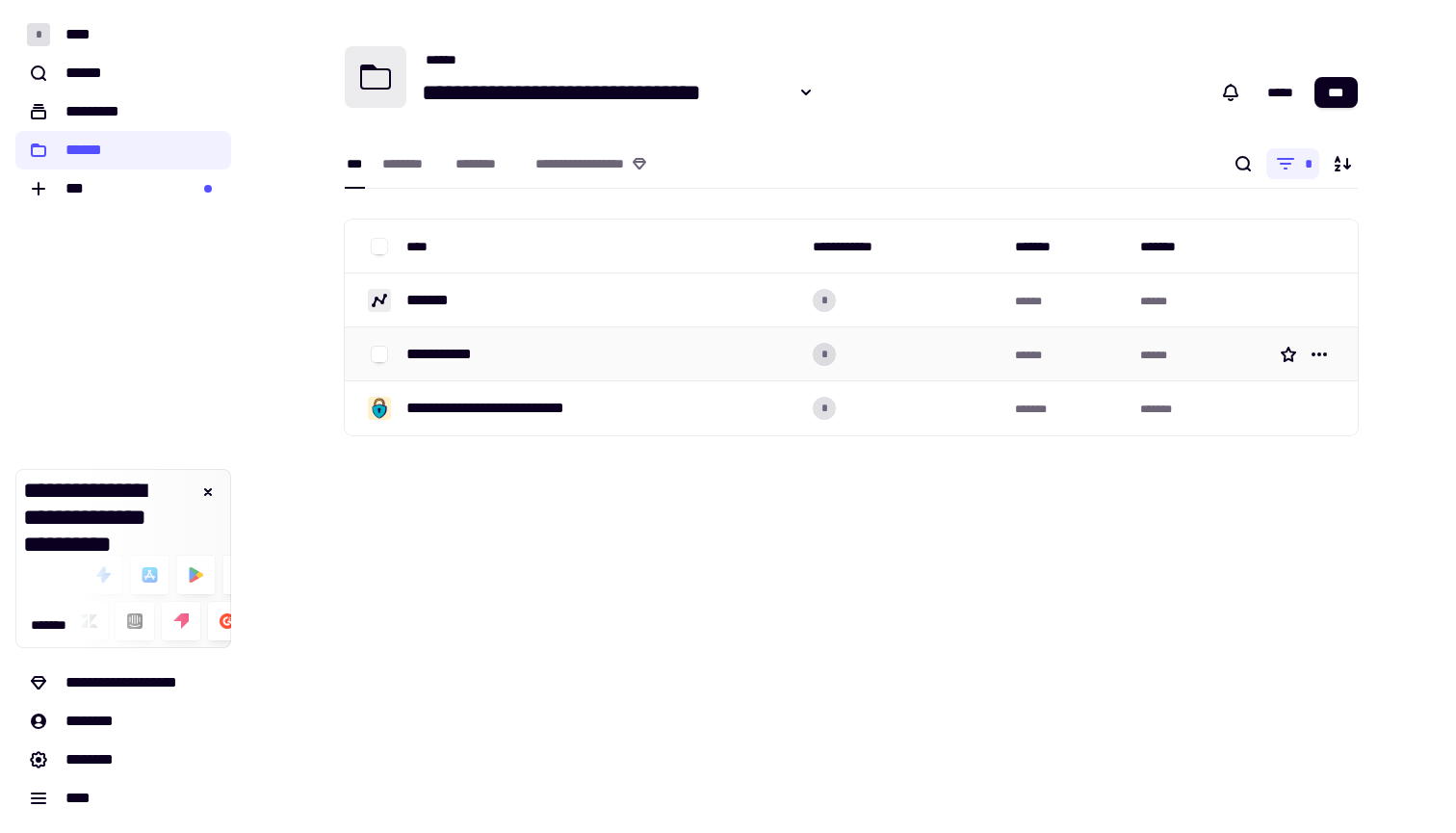 click on "**********" at bounding box center (444, 354) 